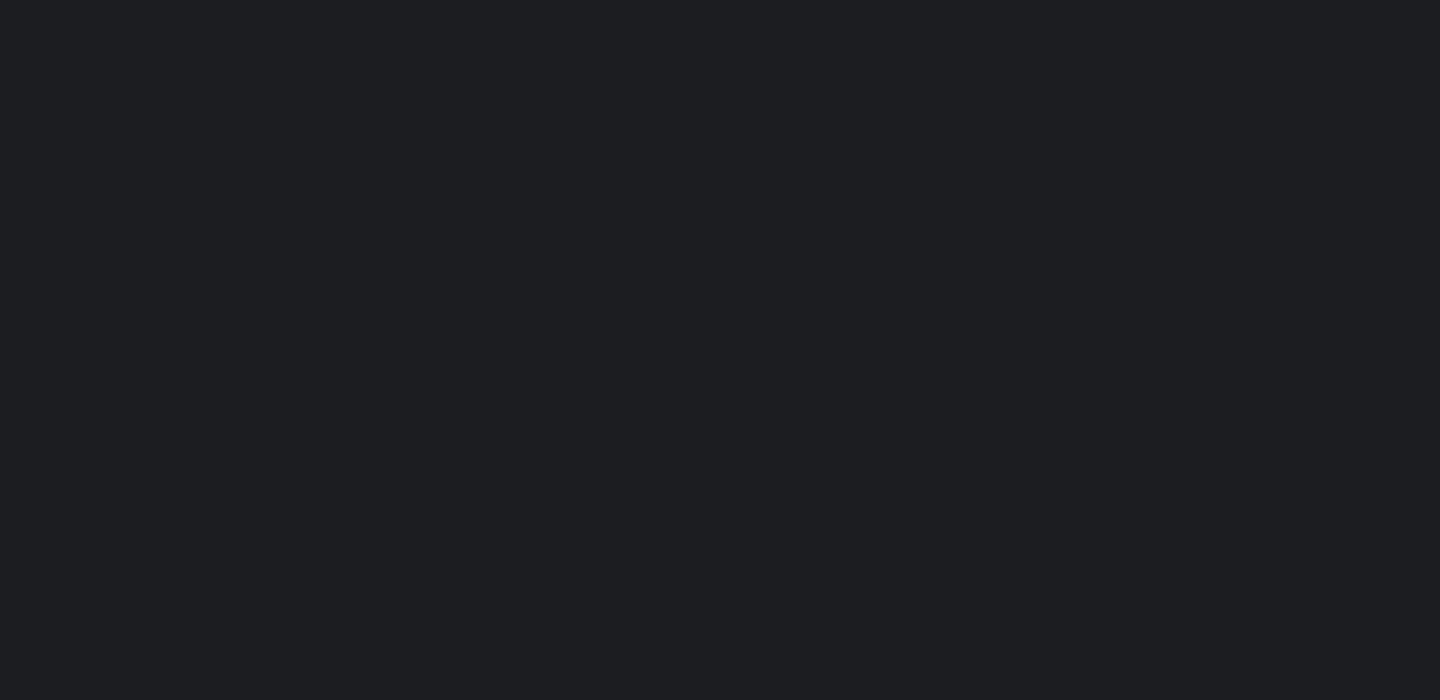 scroll, scrollTop: 0, scrollLeft: 0, axis: both 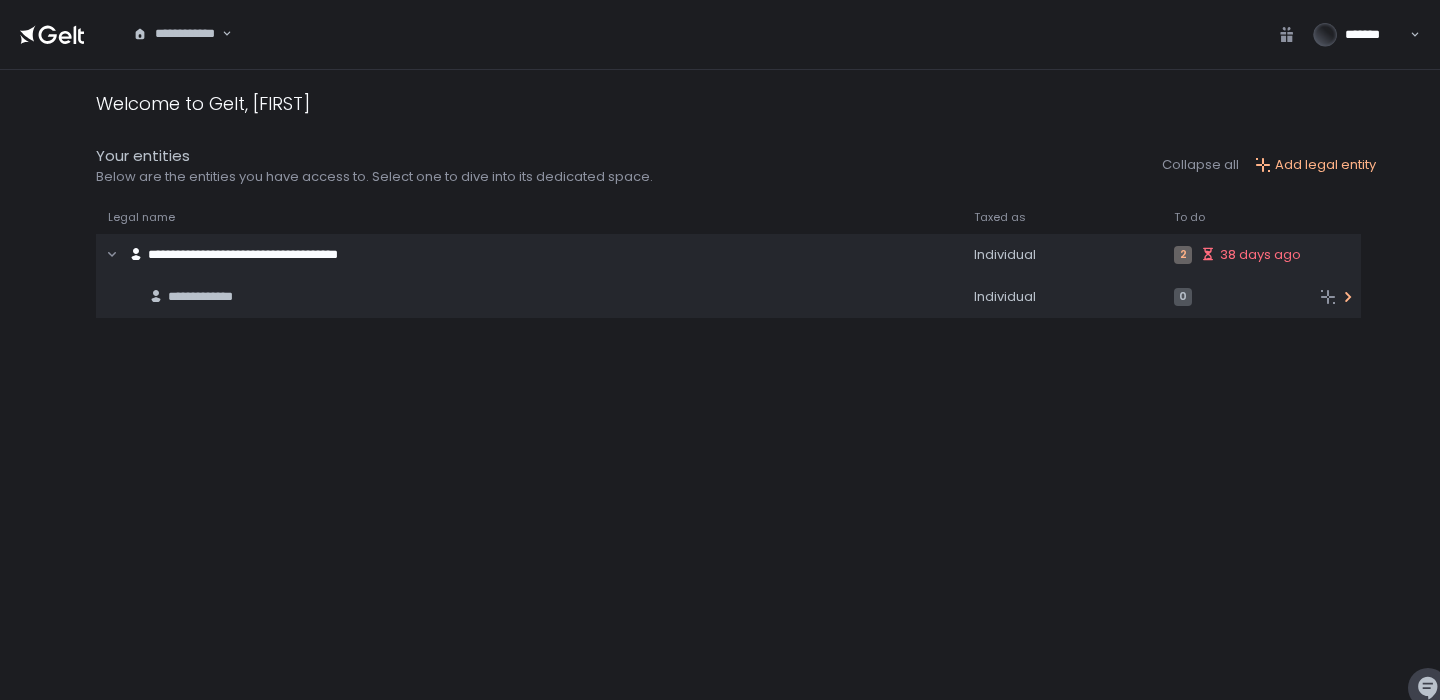 click on "**********" at bounding box center (521, 297) 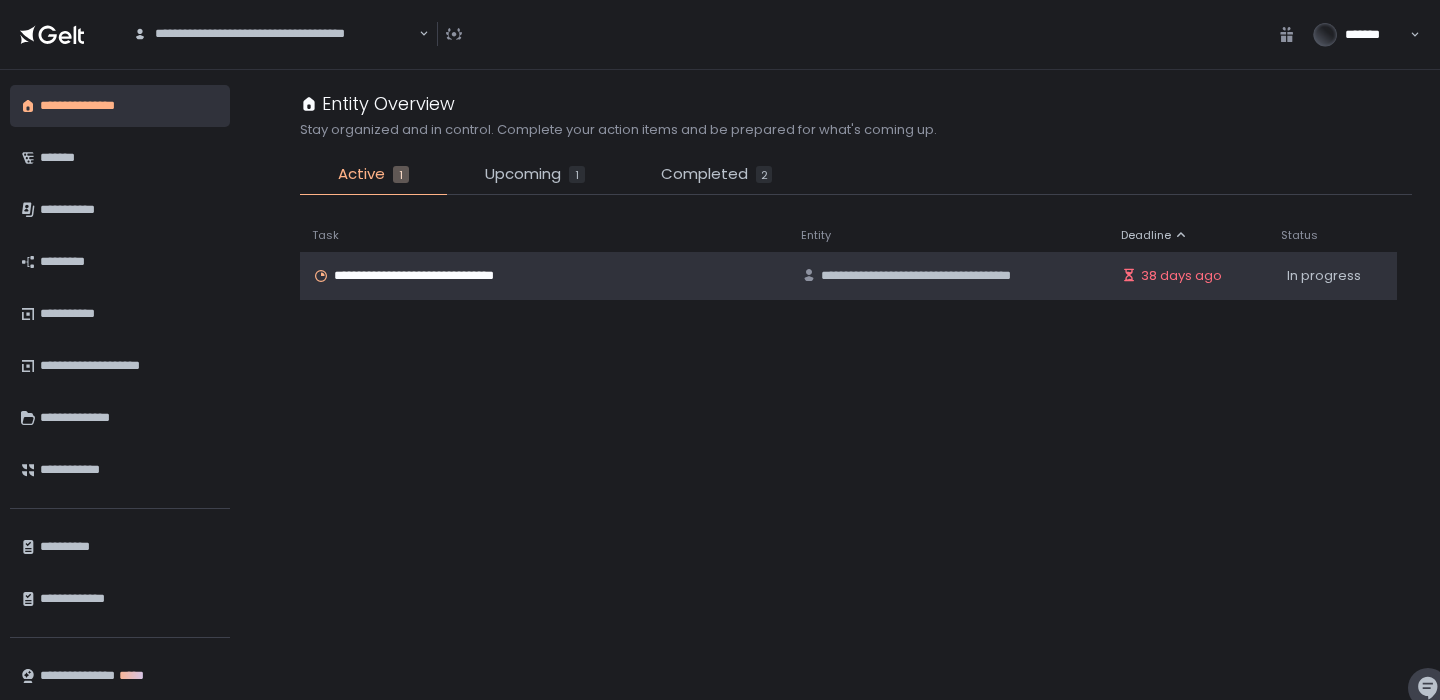 click on "**********" at bounding box center (432, 276) 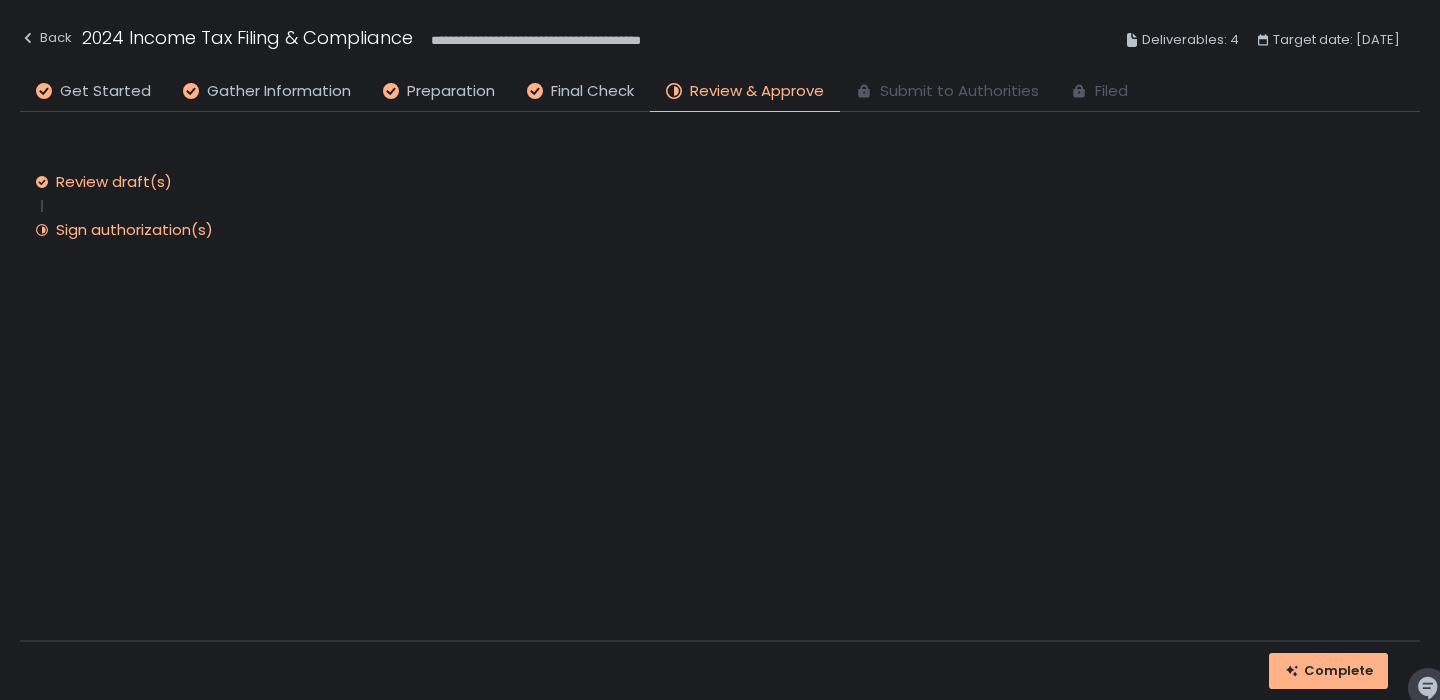 click on "Review draft(s)" 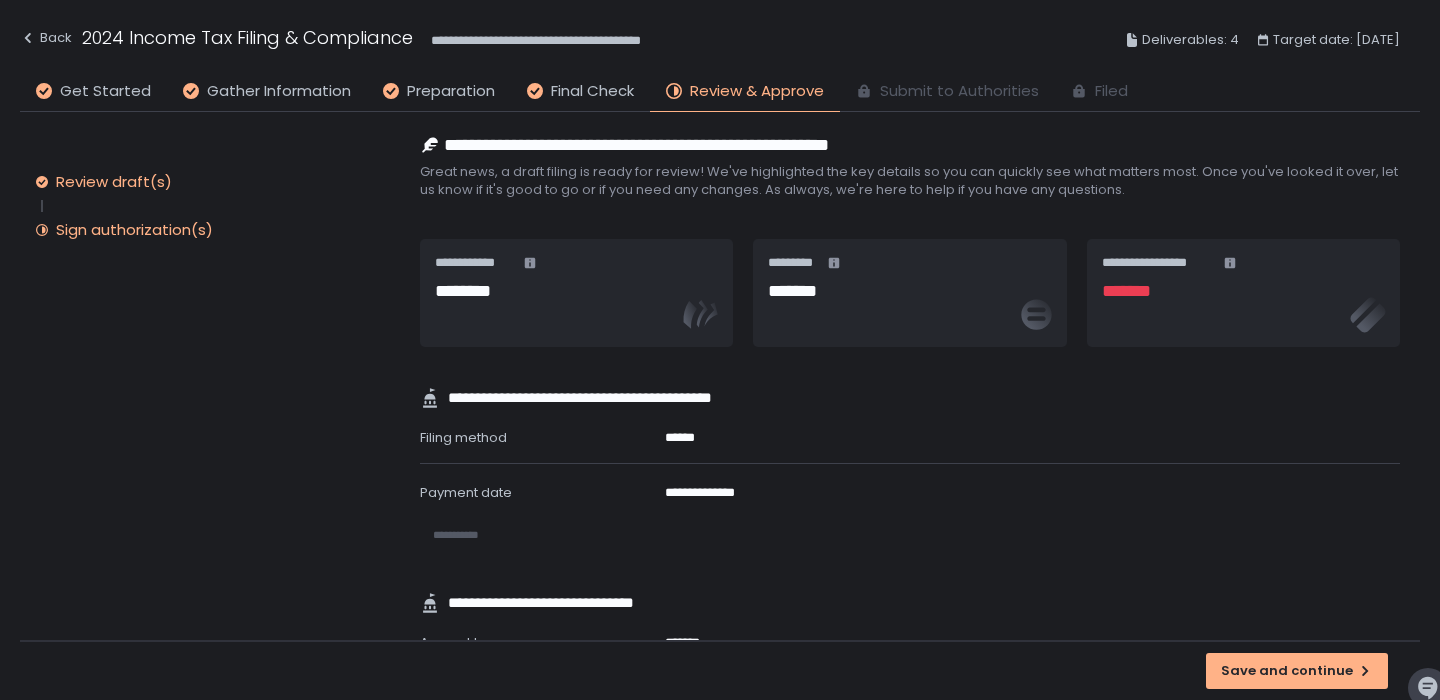 click on "Sign authorization(s)" 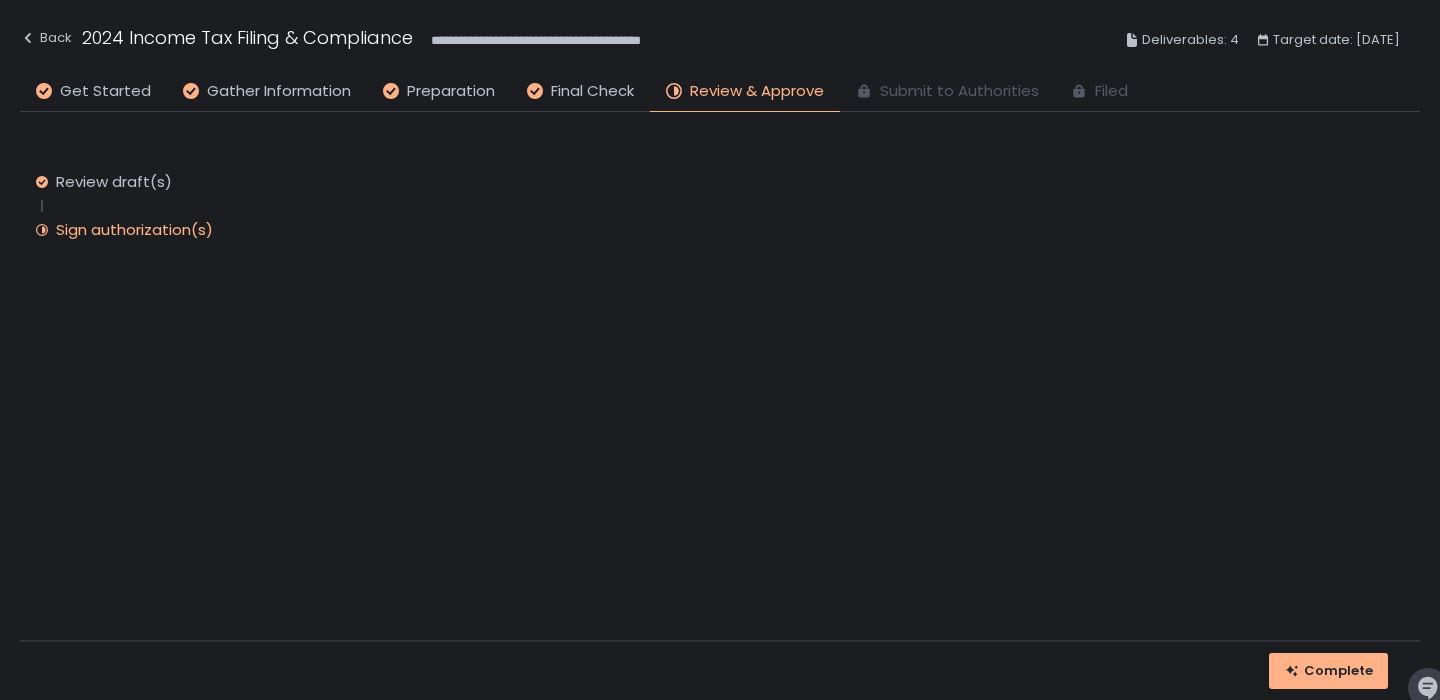 click 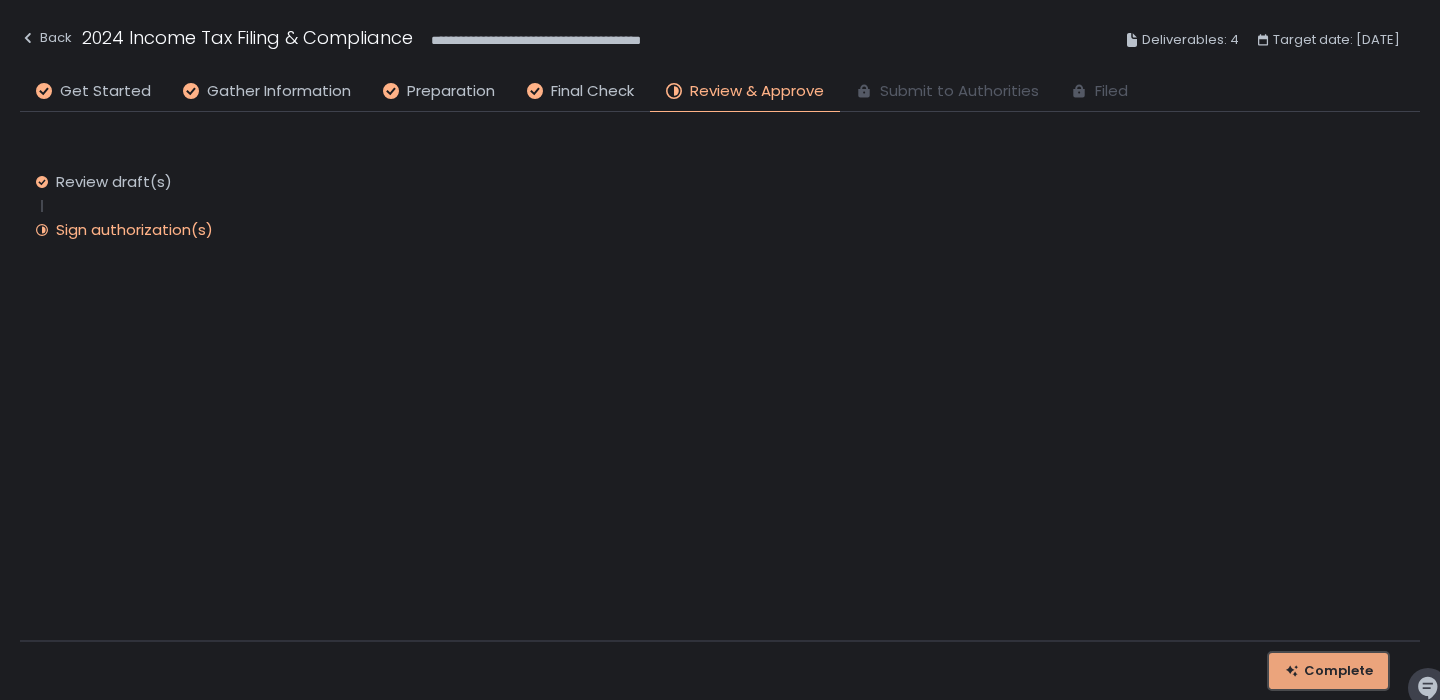 click on "Complete" 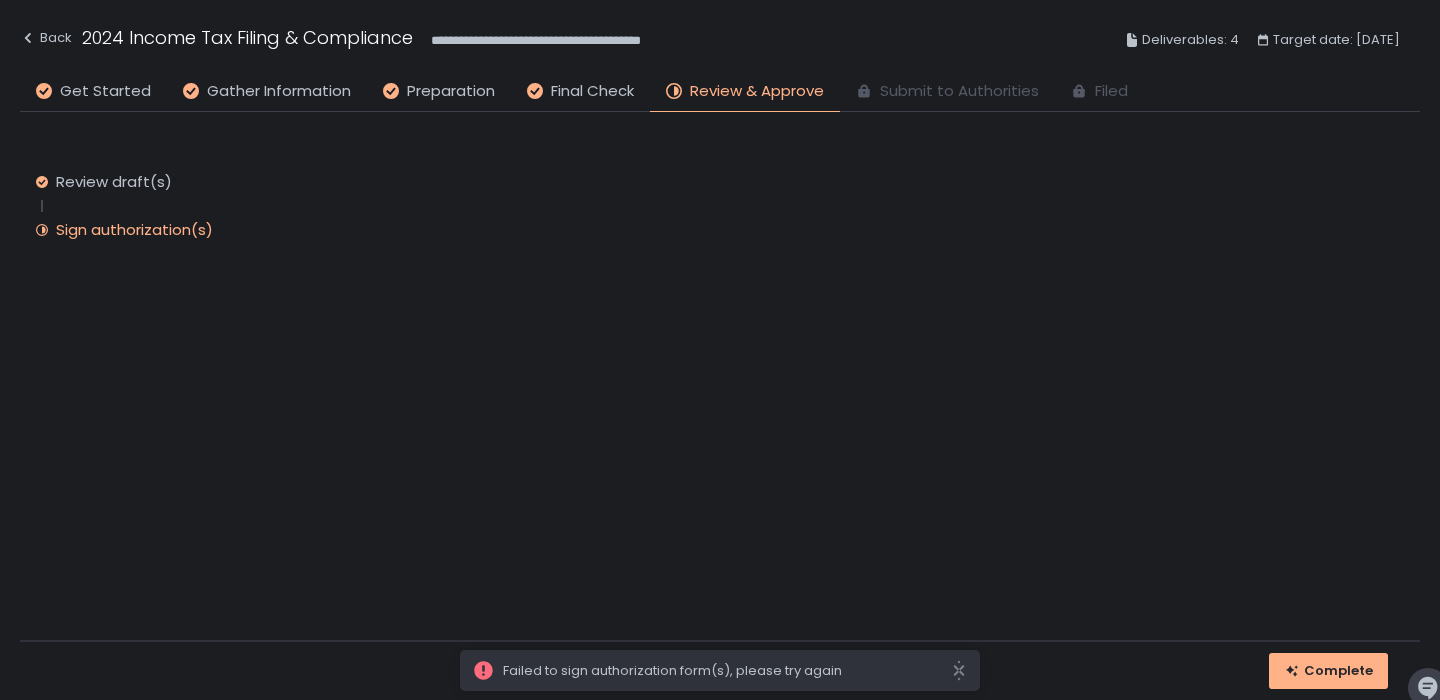 click 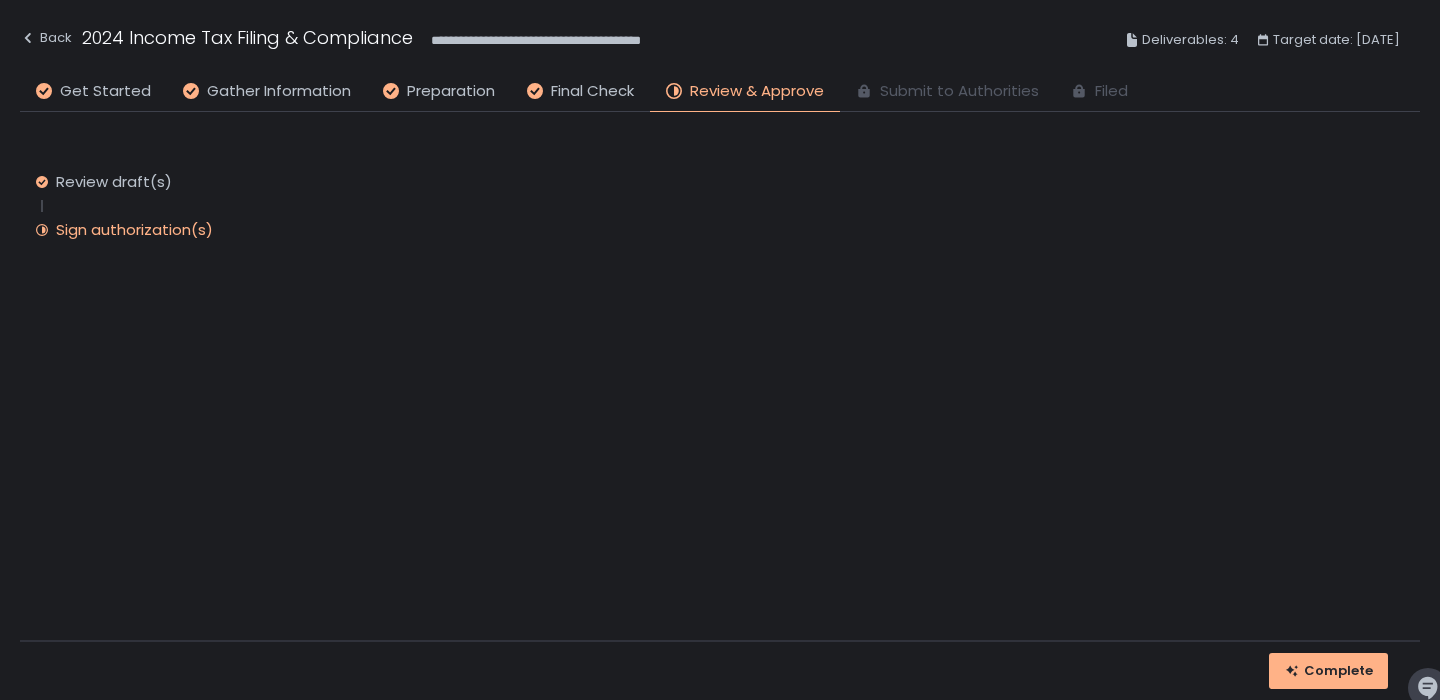 click on "Submit to Authorities" at bounding box center (959, 91) 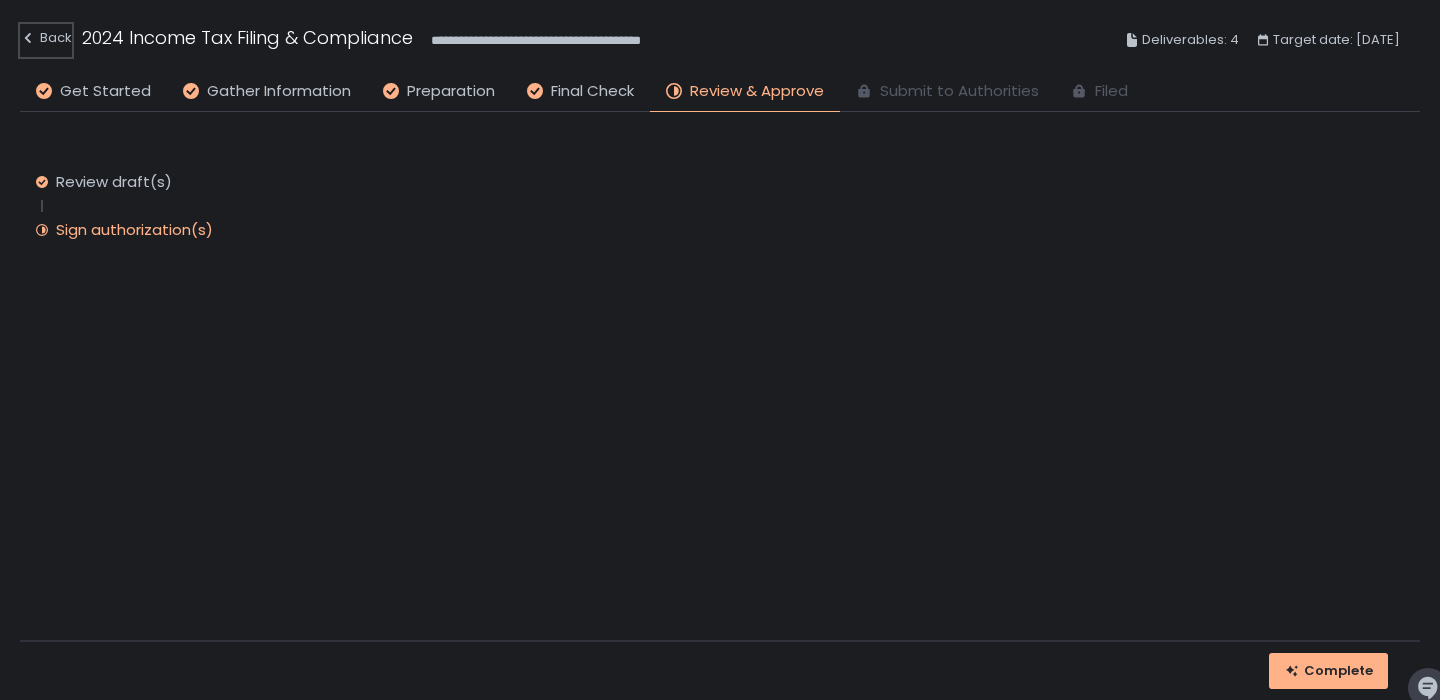 click on "Back" 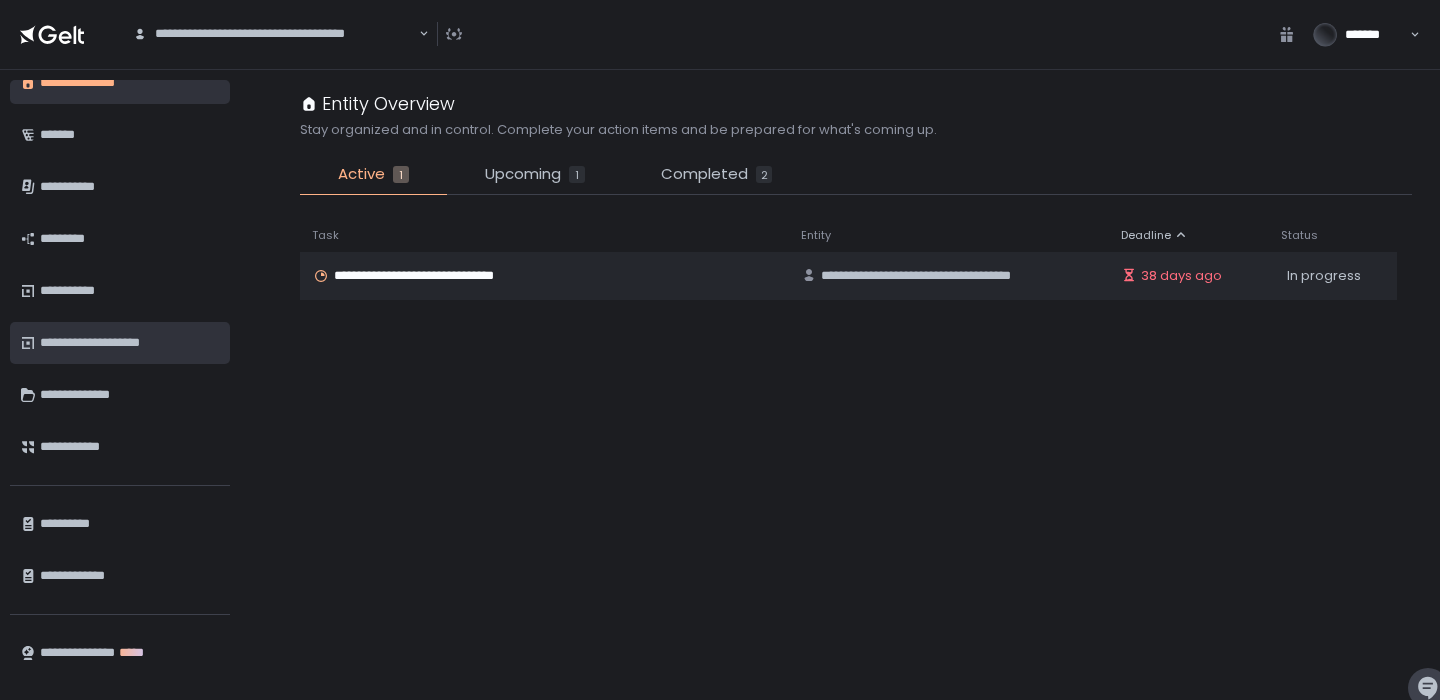 scroll, scrollTop: 0, scrollLeft: 0, axis: both 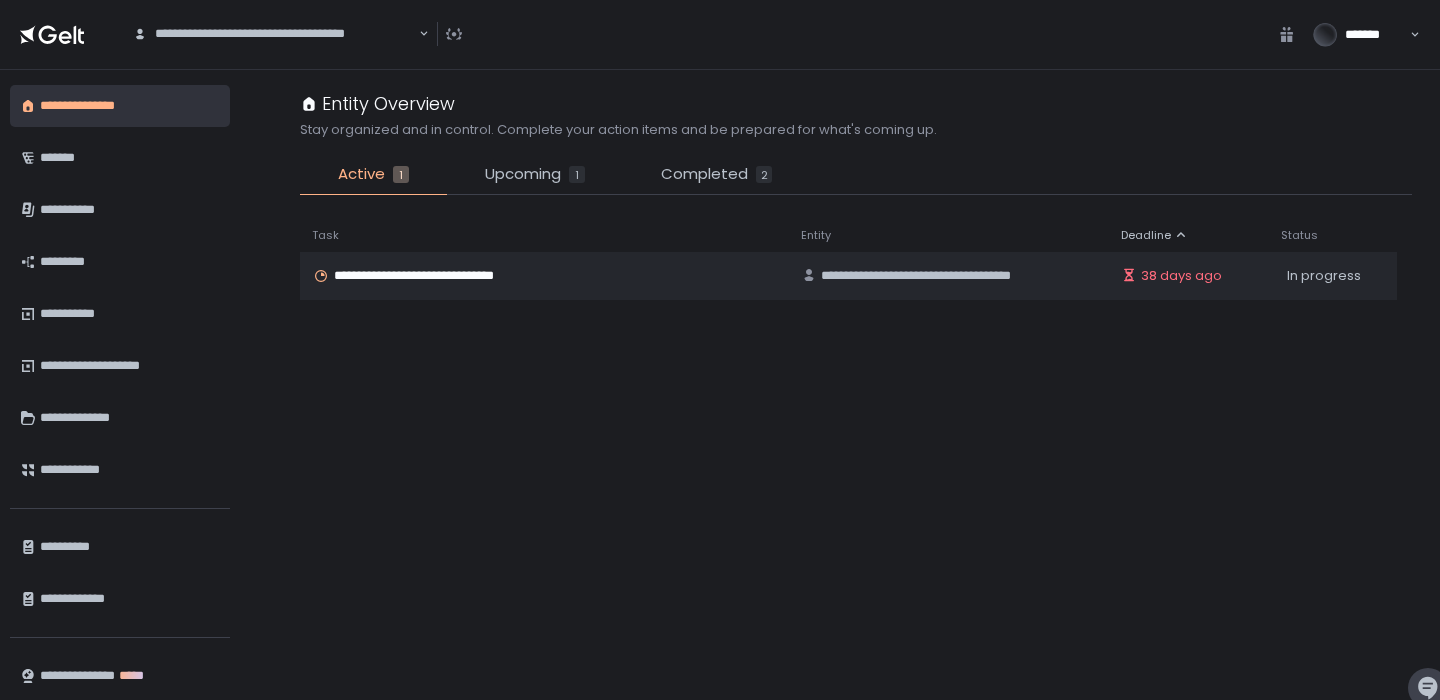 click on "**********" at bounding box center [856, 437] 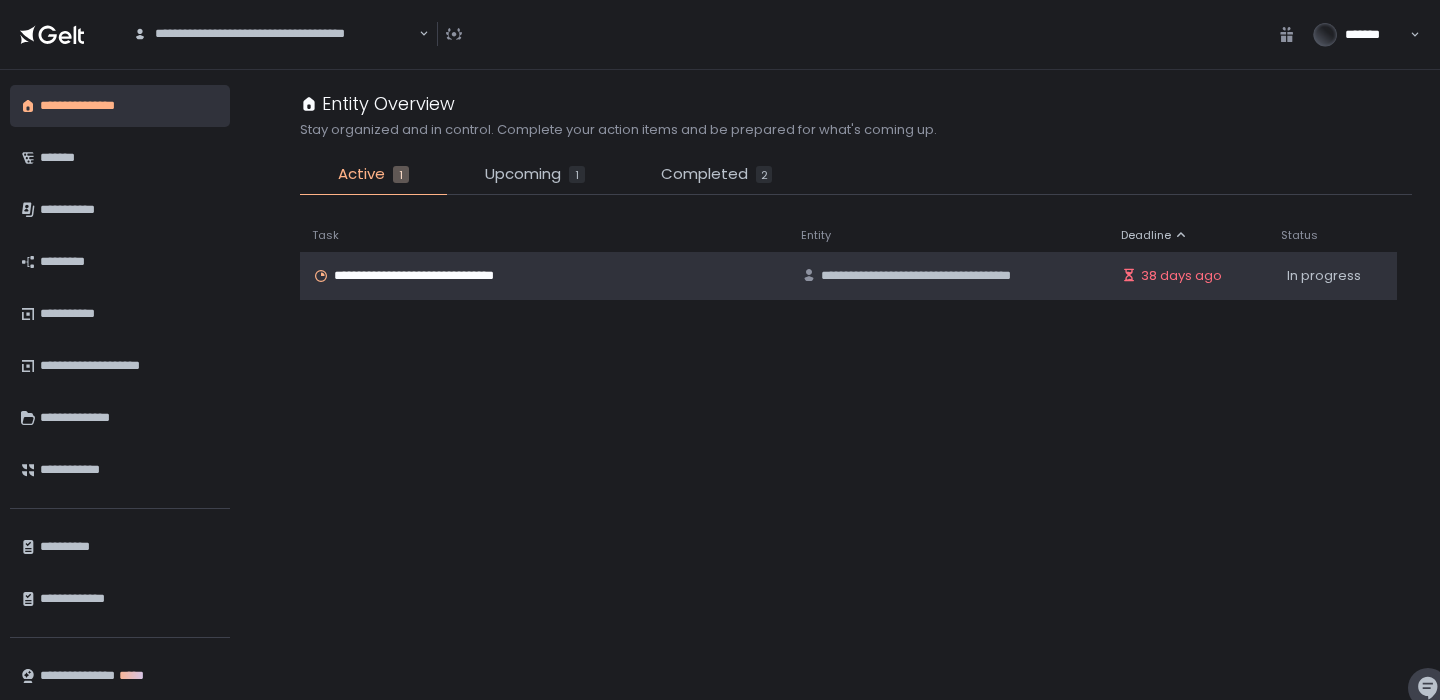 click on "**********" at bounding box center [544, 276] 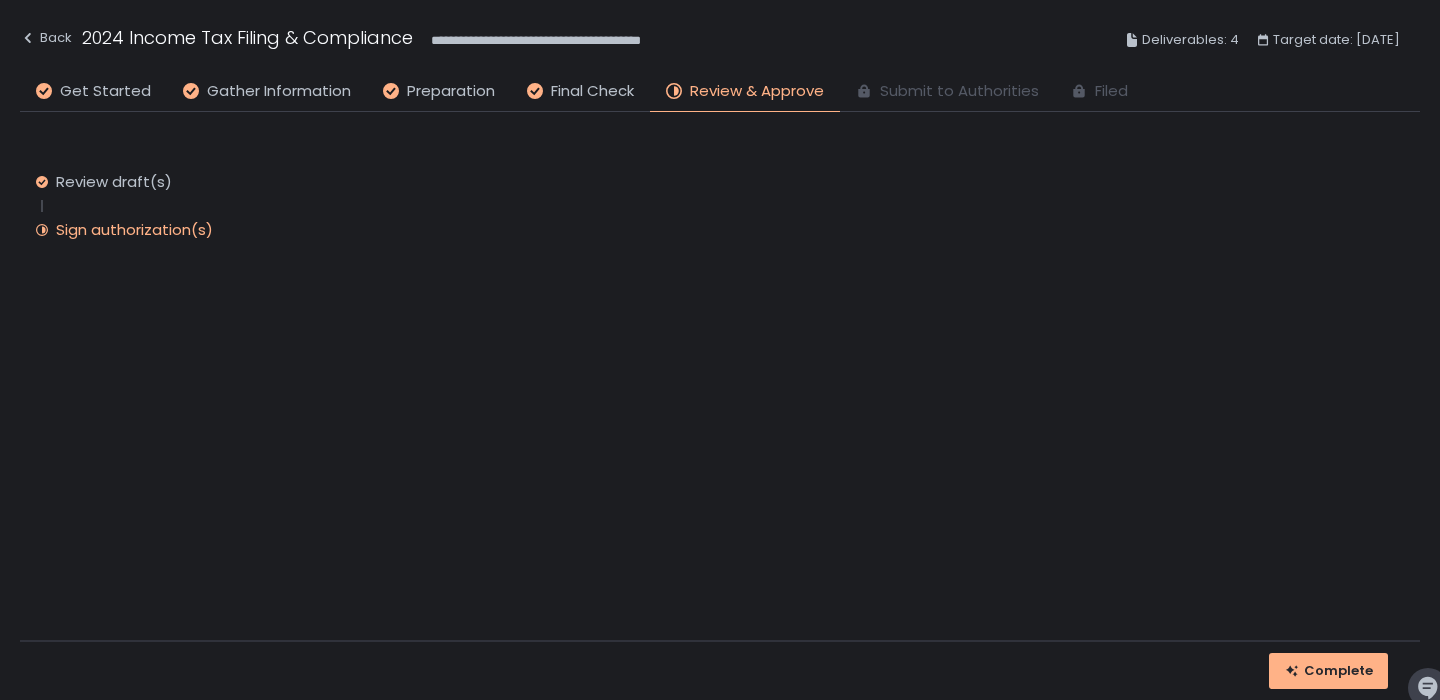 click on "Sign authorization(s)" 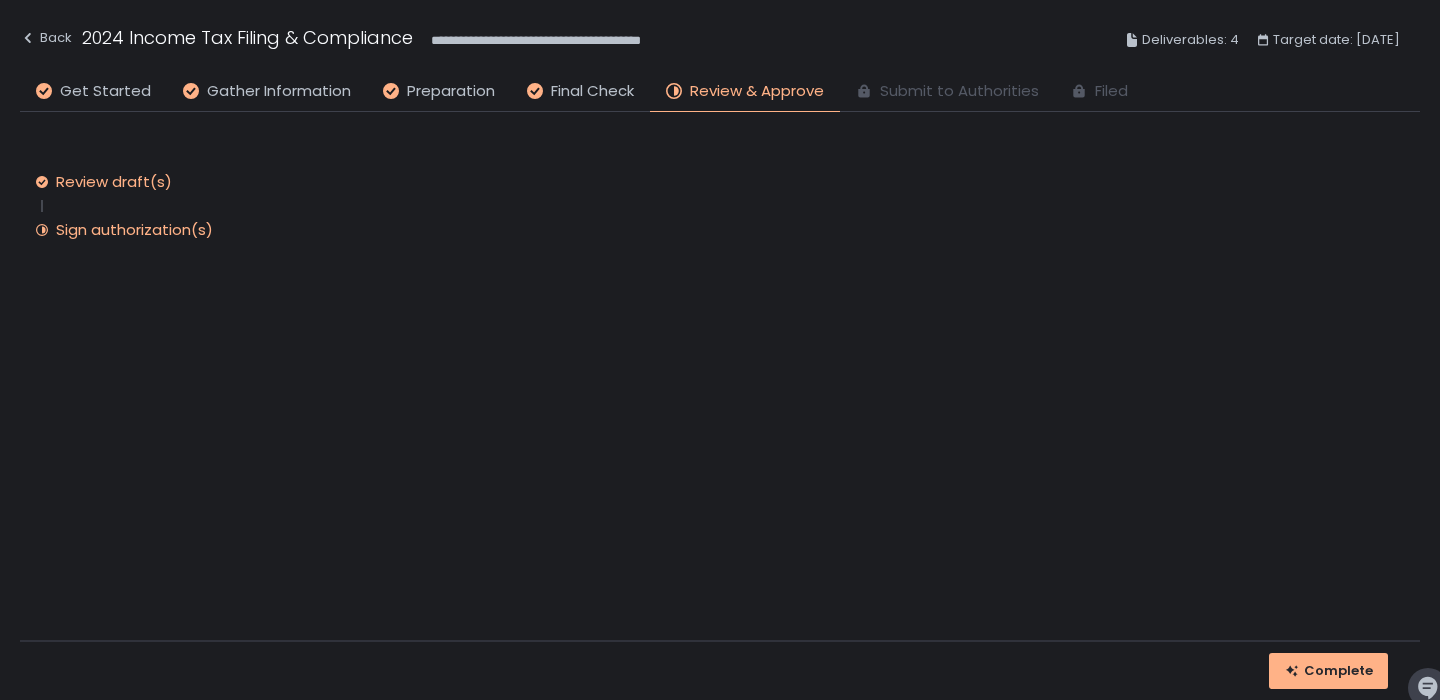 click on "Review draft(s)" 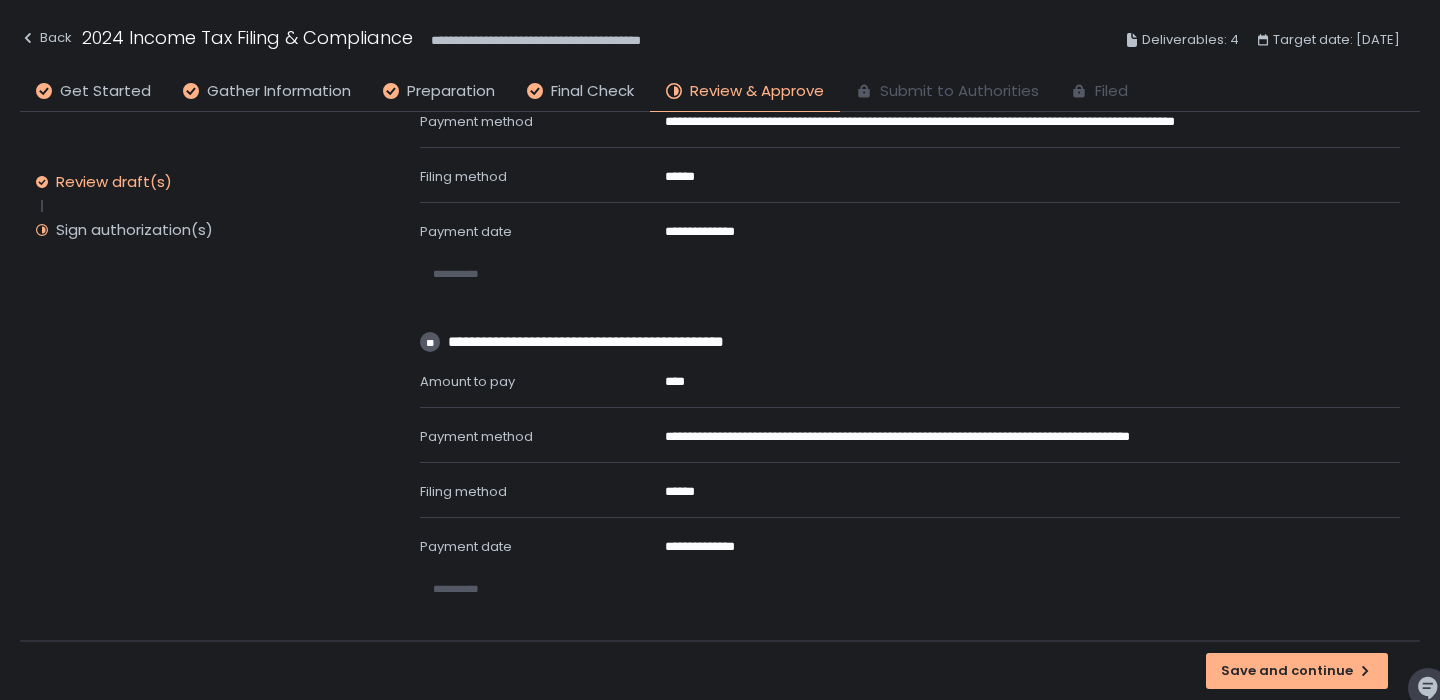 scroll, scrollTop: 1302, scrollLeft: 0, axis: vertical 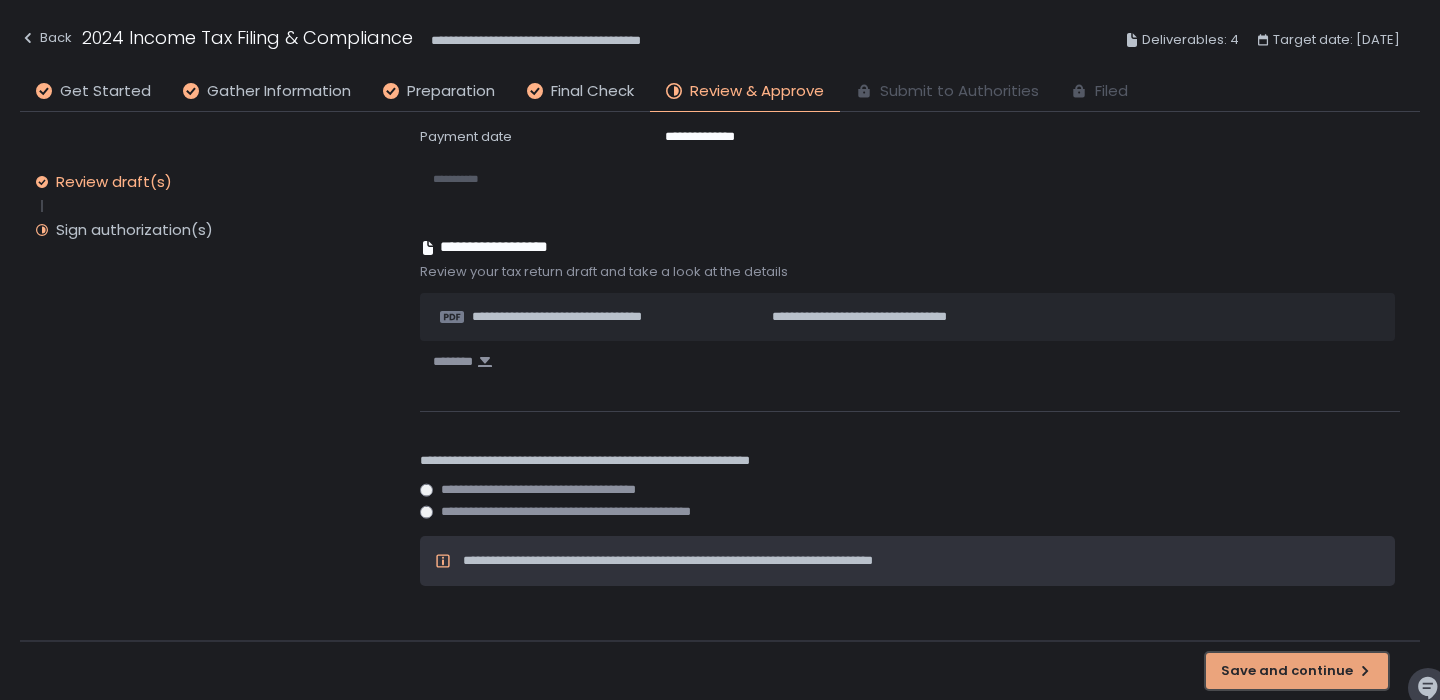 click on "Save and continue" 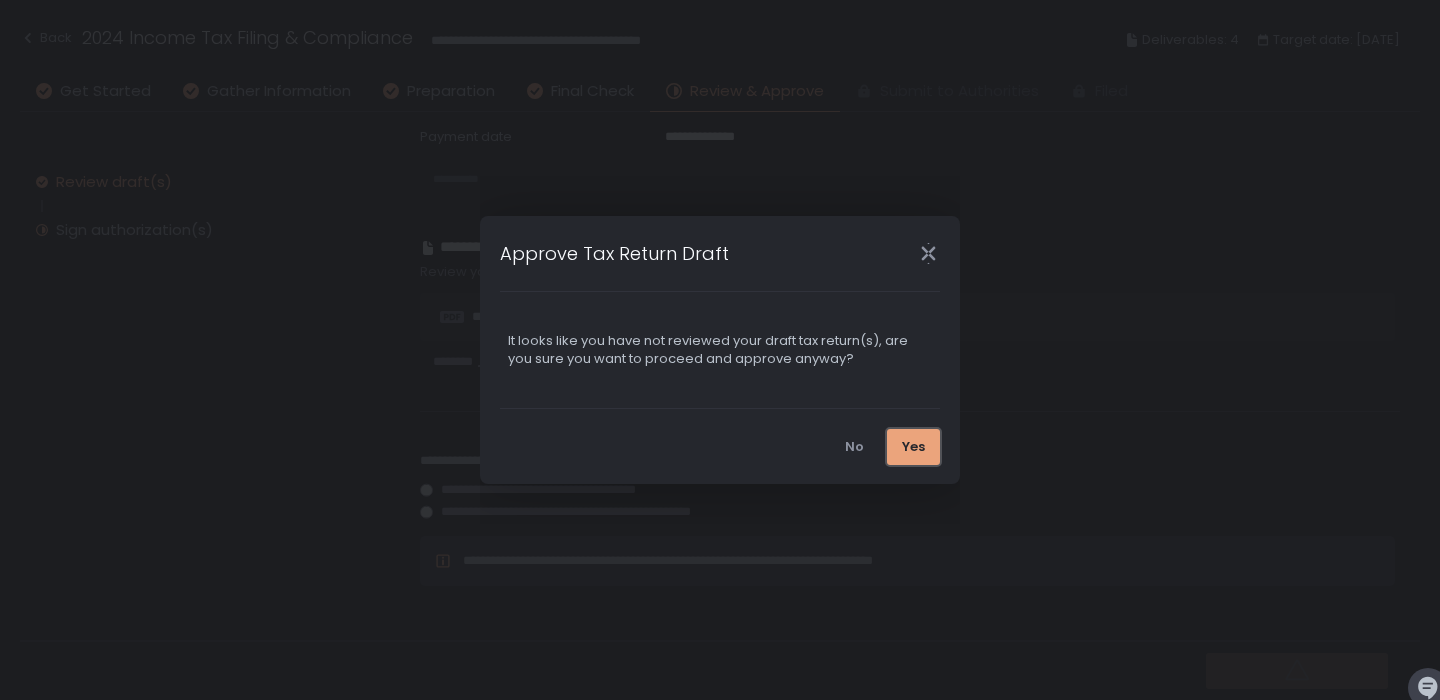 click on "Yes" at bounding box center (913, 447) 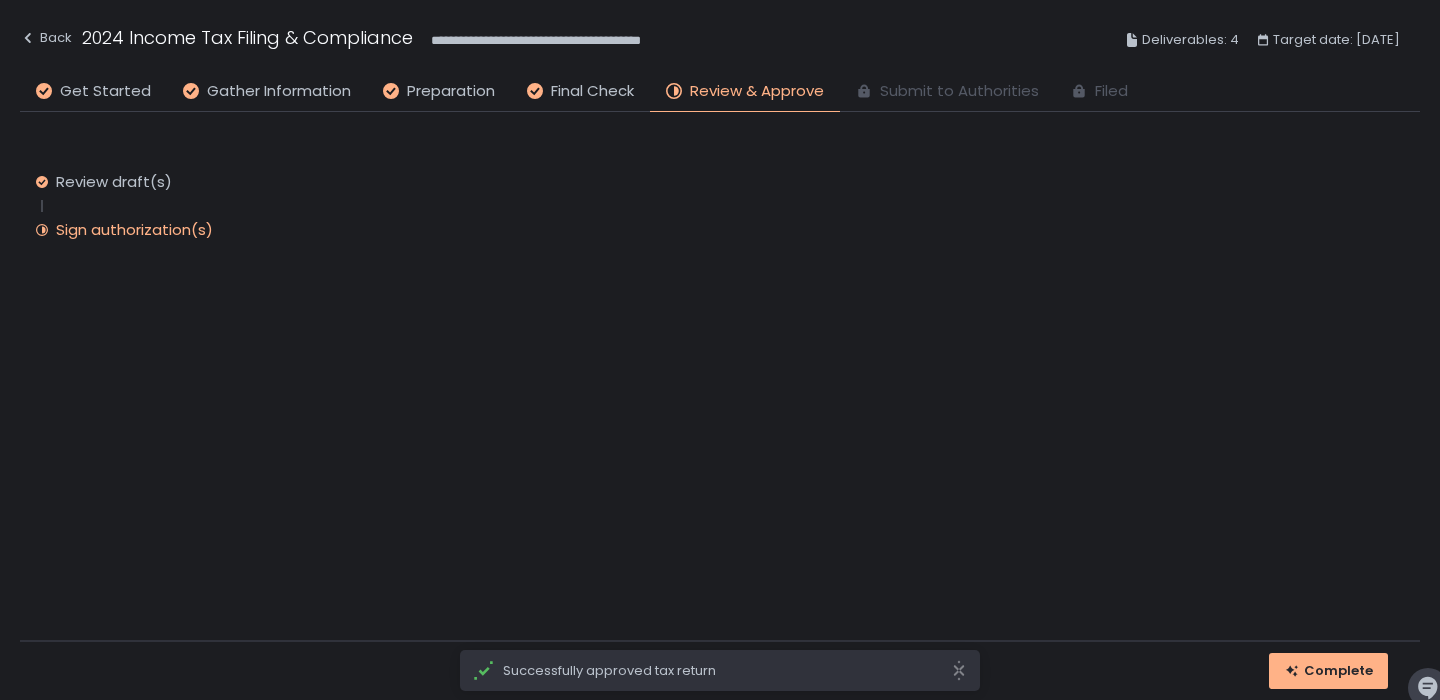scroll, scrollTop: 0, scrollLeft: 0, axis: both 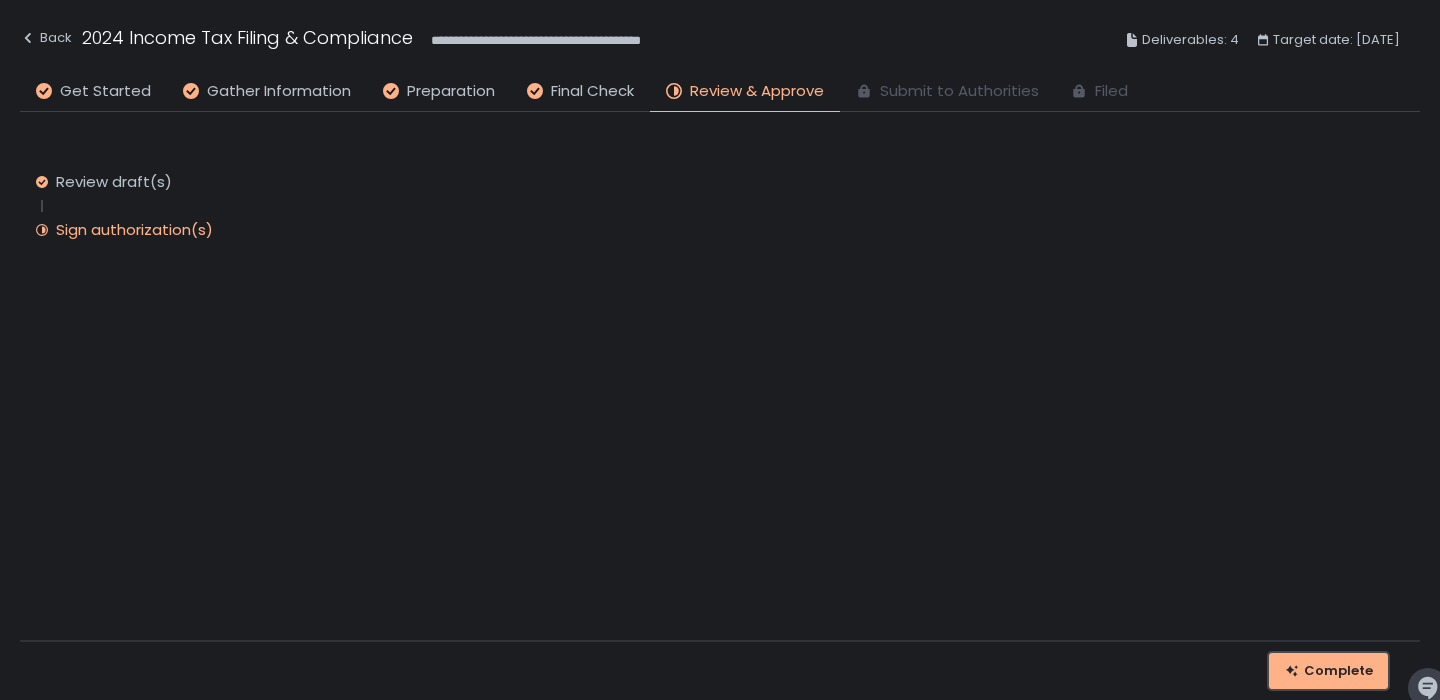 click on "Complete" 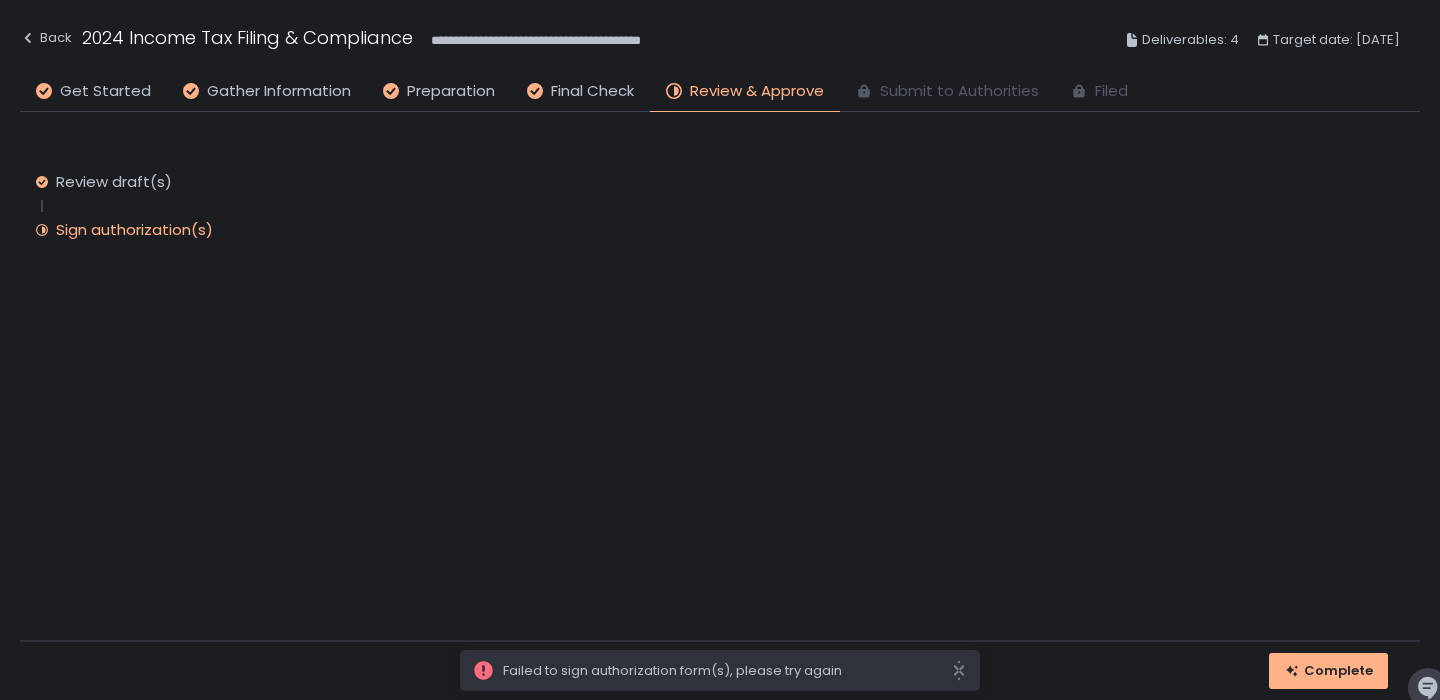click 